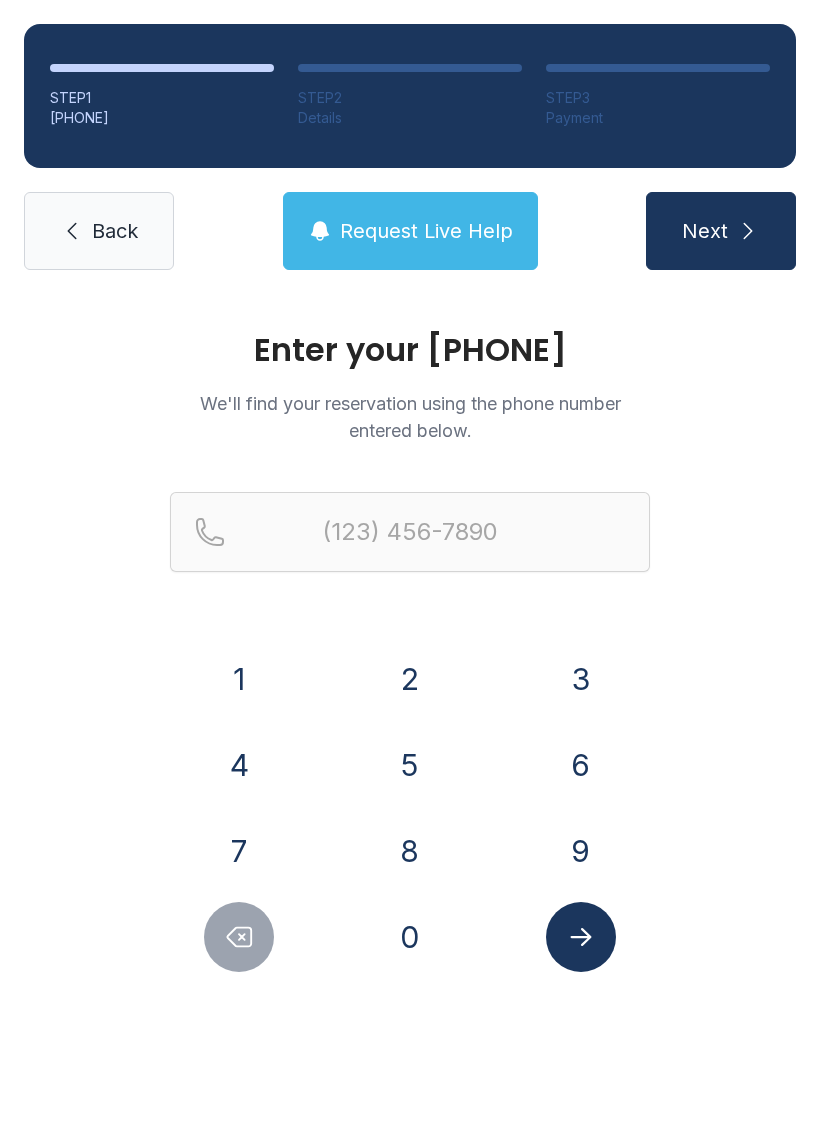 scroll, scrollTop: 0, scrollLeft: 0, axis: both 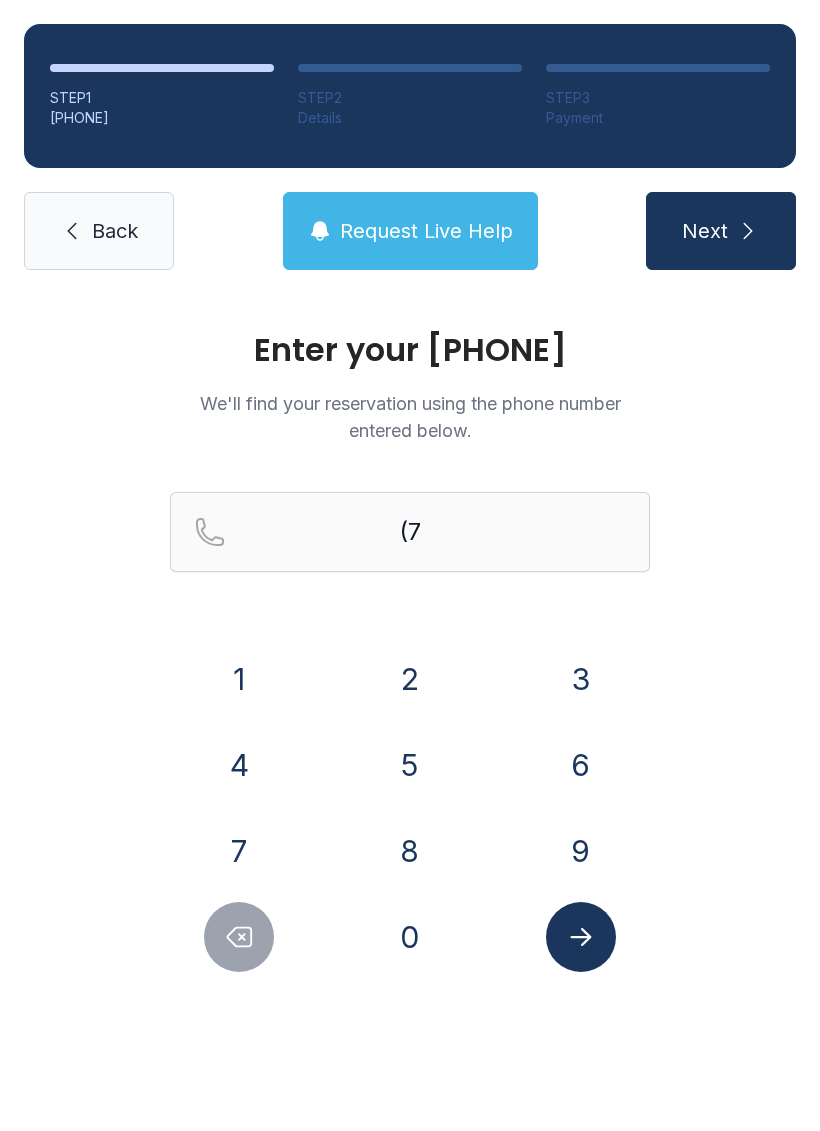 click on "0" at bounding box center [239, 679] 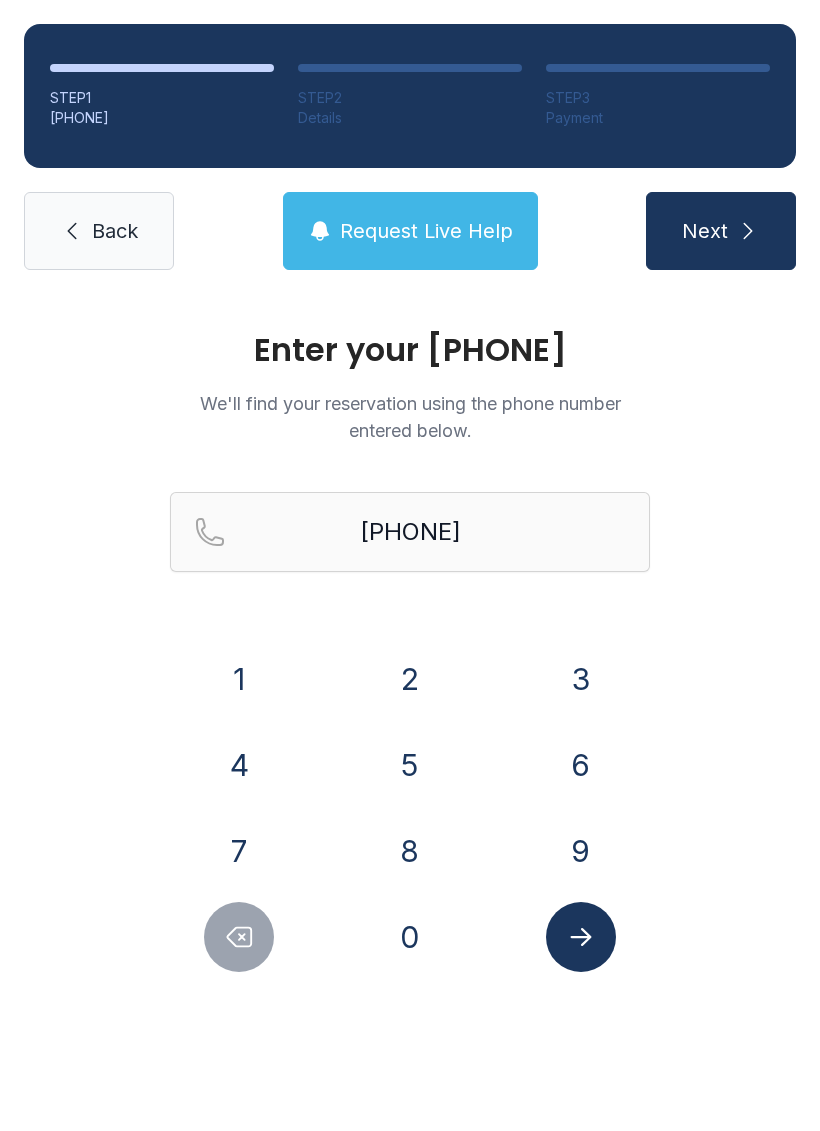 click on "6" at bounding box center [239, 679] 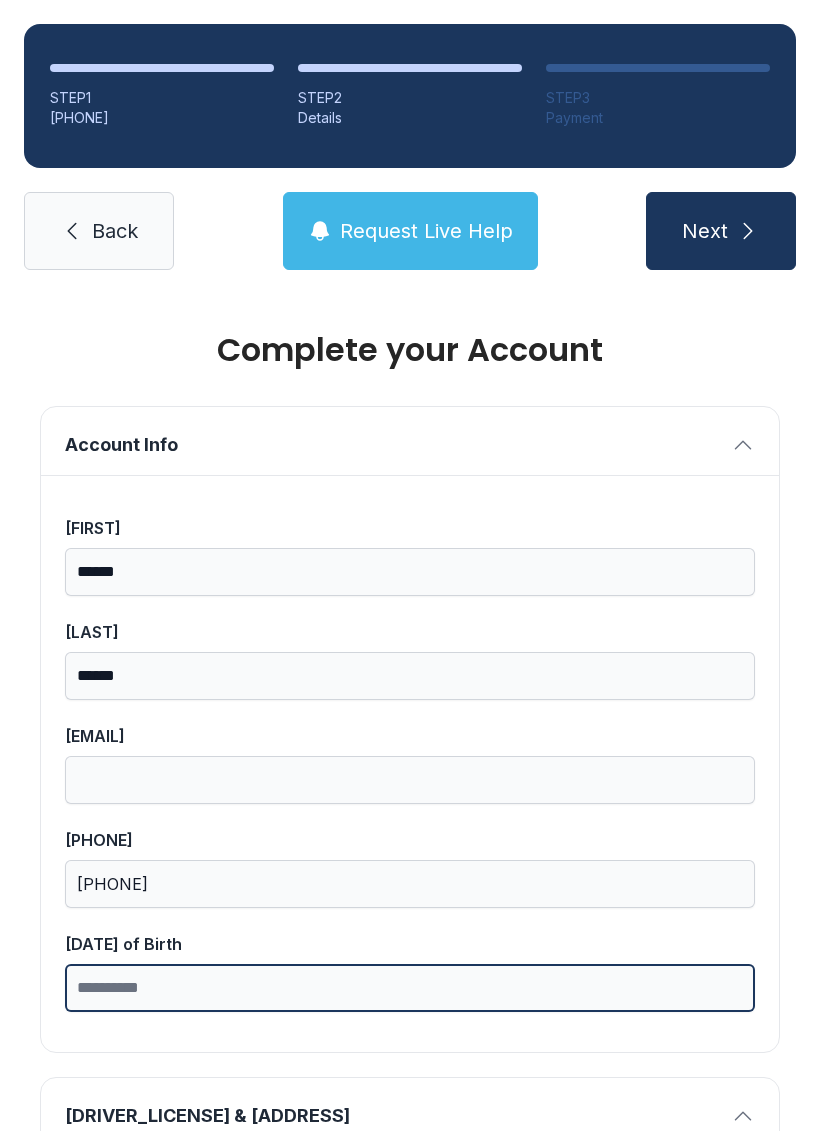 click on "[DATE] of Birth" at bounding box center (410, 988) 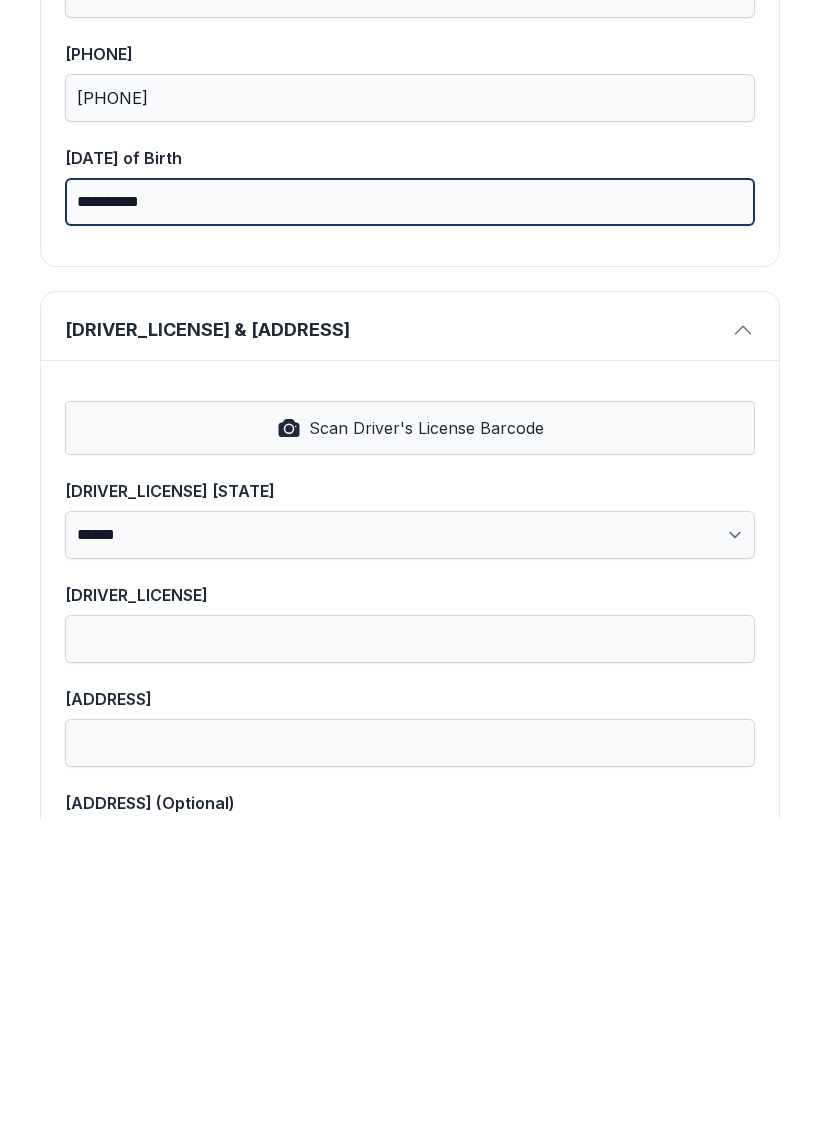 scroll, scrollTop: 544, scrollLeft: 0, axis: vertical 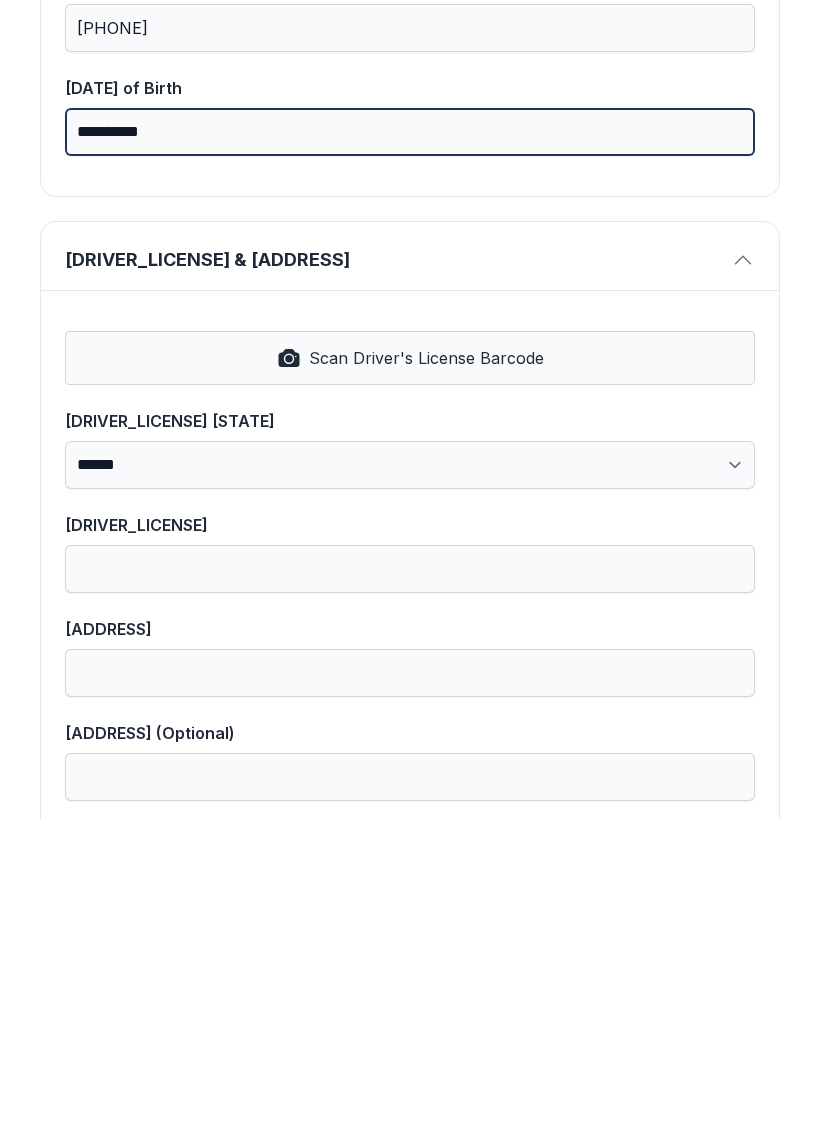 type on "**********" 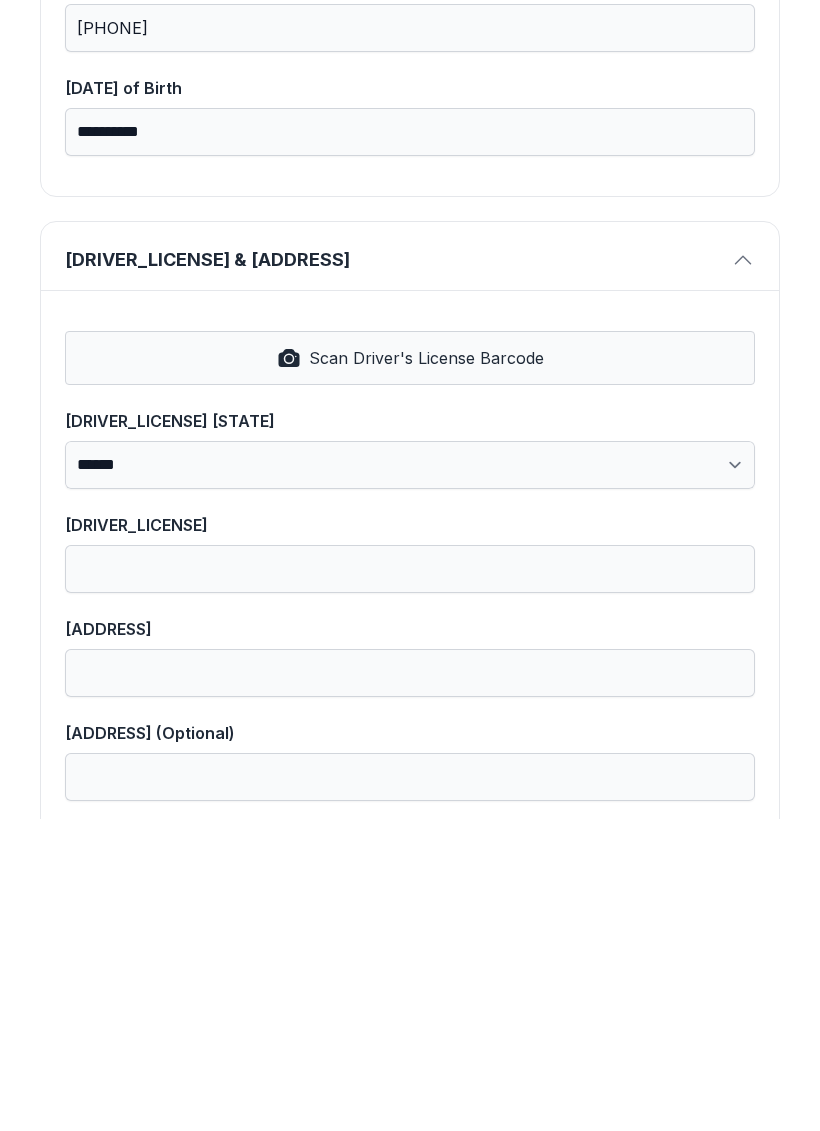 click on "Scan Driver's License Barcode" at bounding box center (426, 670) 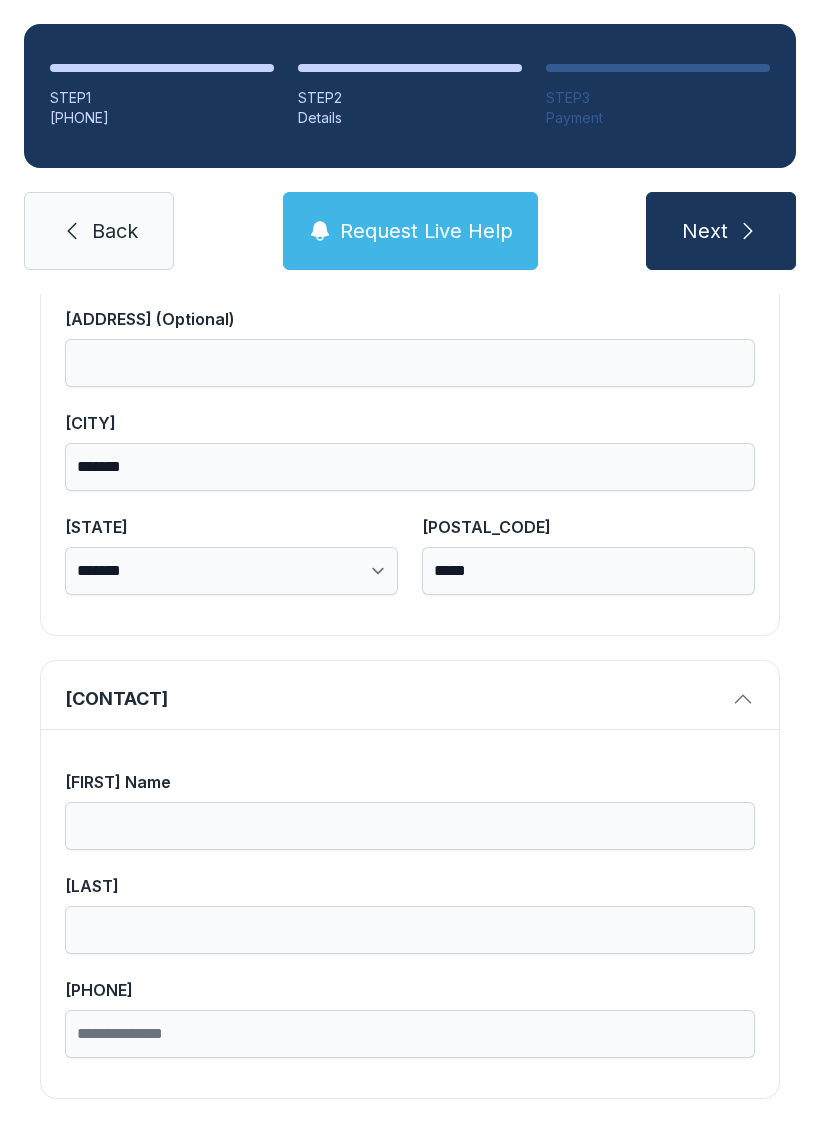 scroll, scrollTop: 1269, scrollLeft: 0, axis: vertical 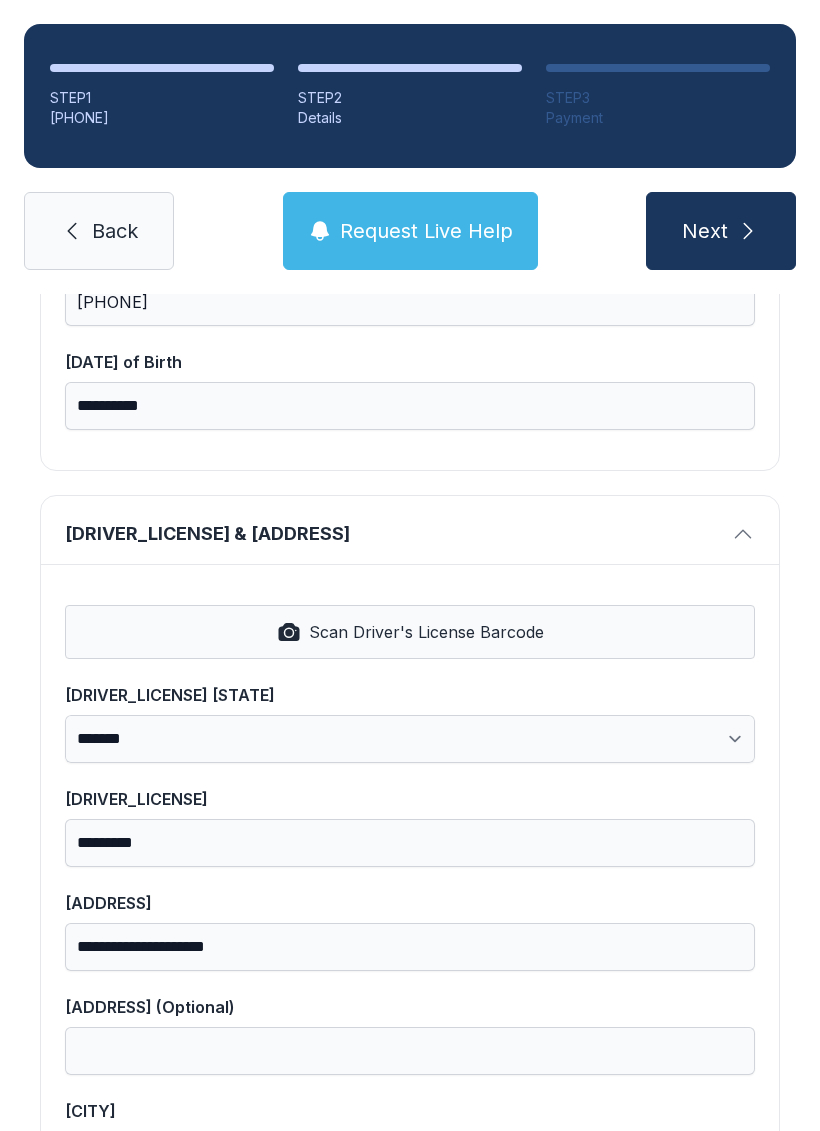 click at bounding box center (748, 231) 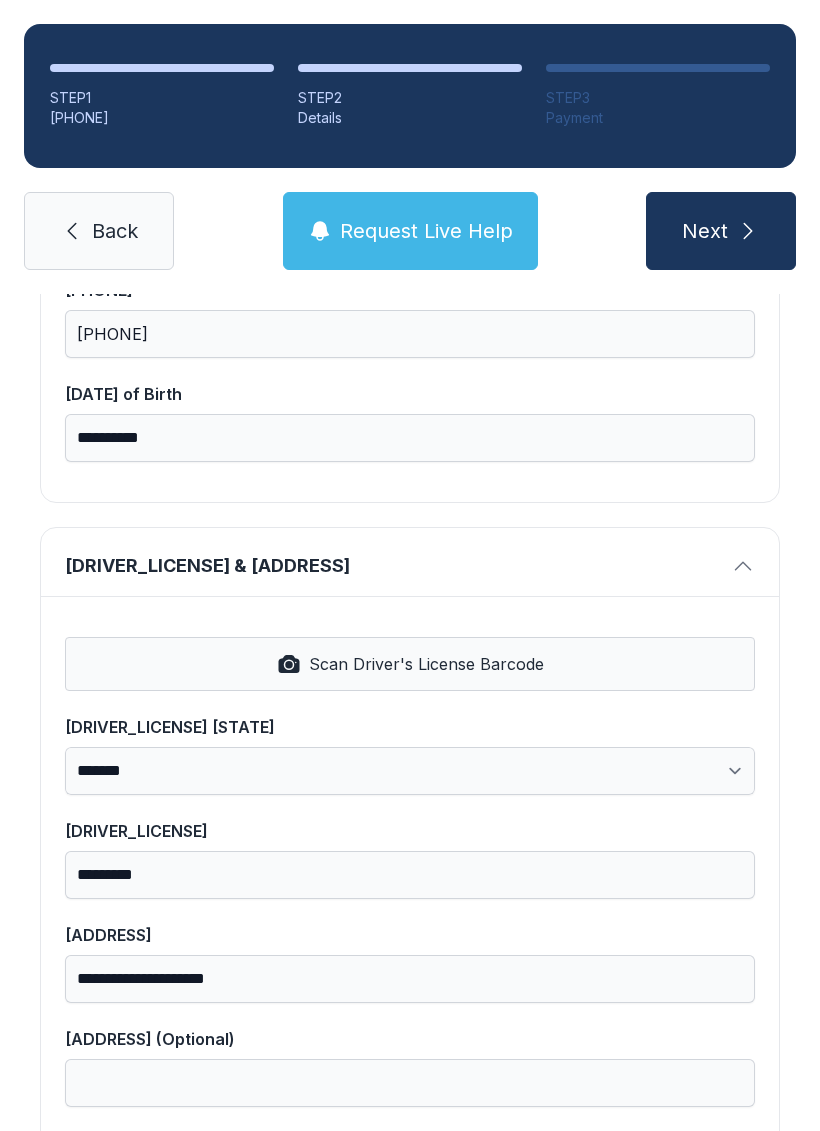 scroll, scrollTop: 43, scrollLeft: 0, axis: vertical 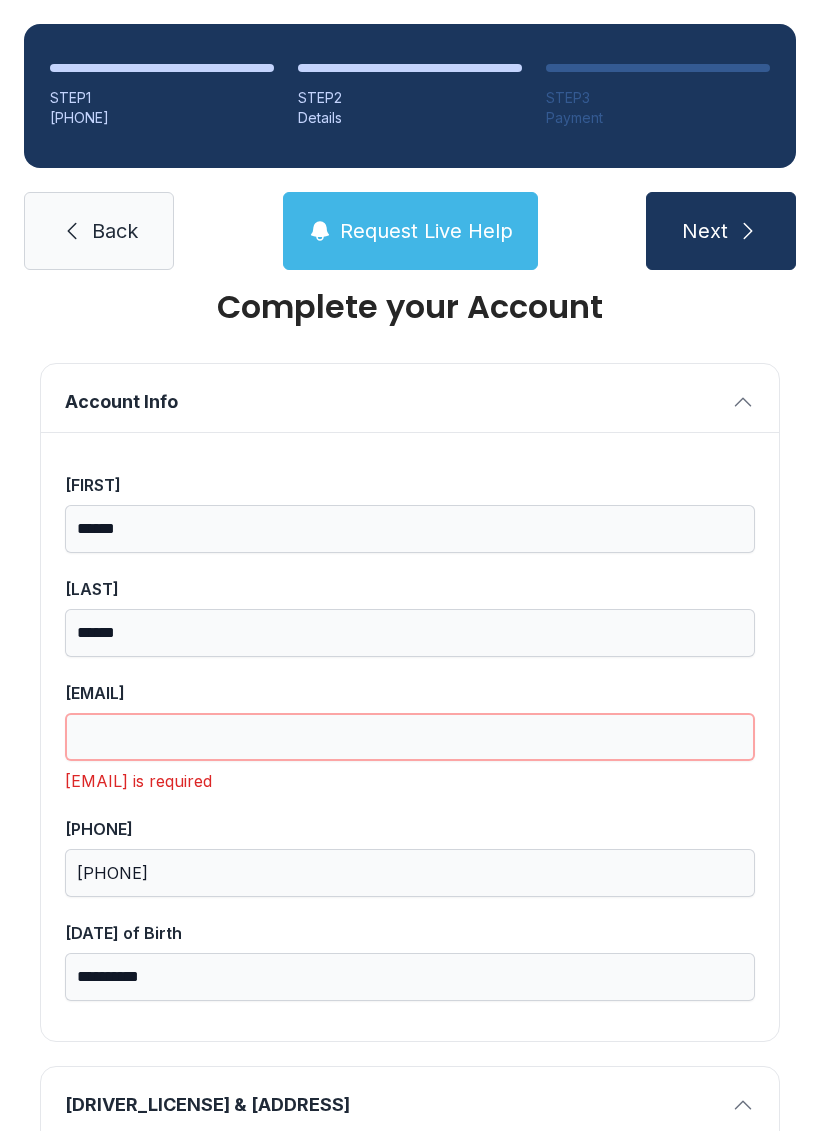 click on "[EMAIL]" at bounding box center [410, 737] 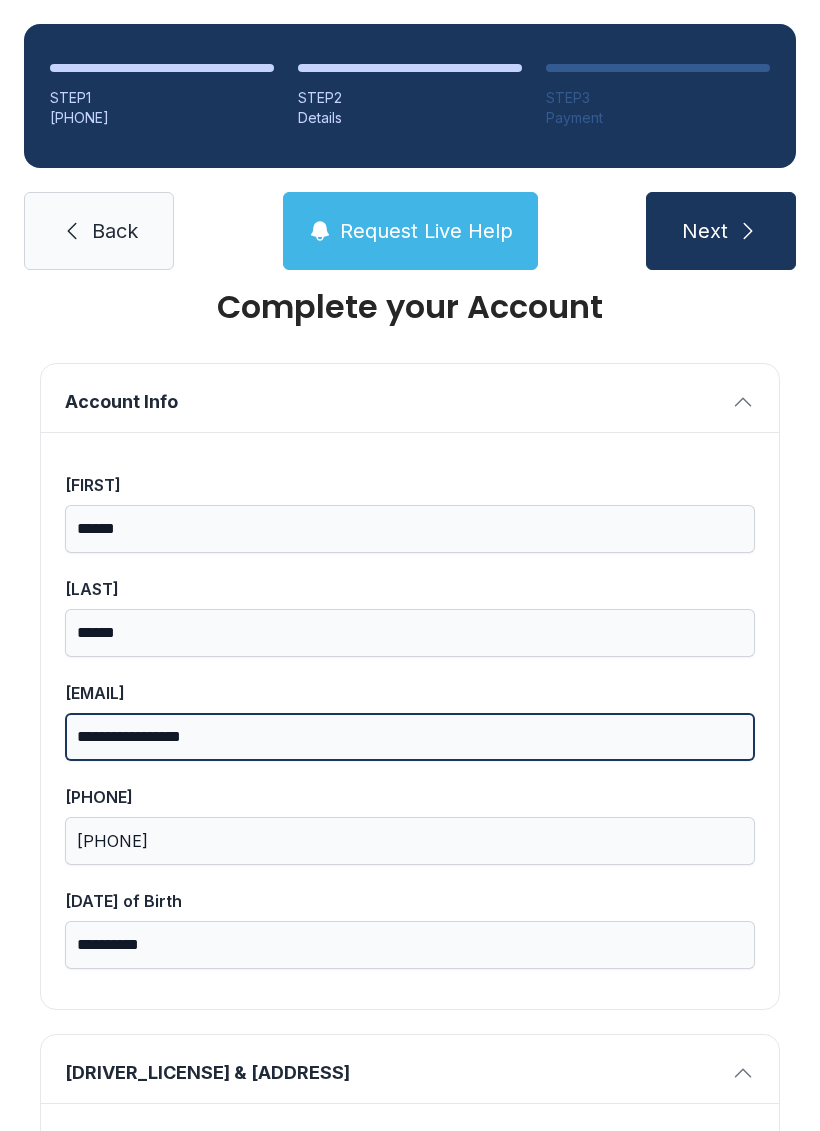 type on "**********" 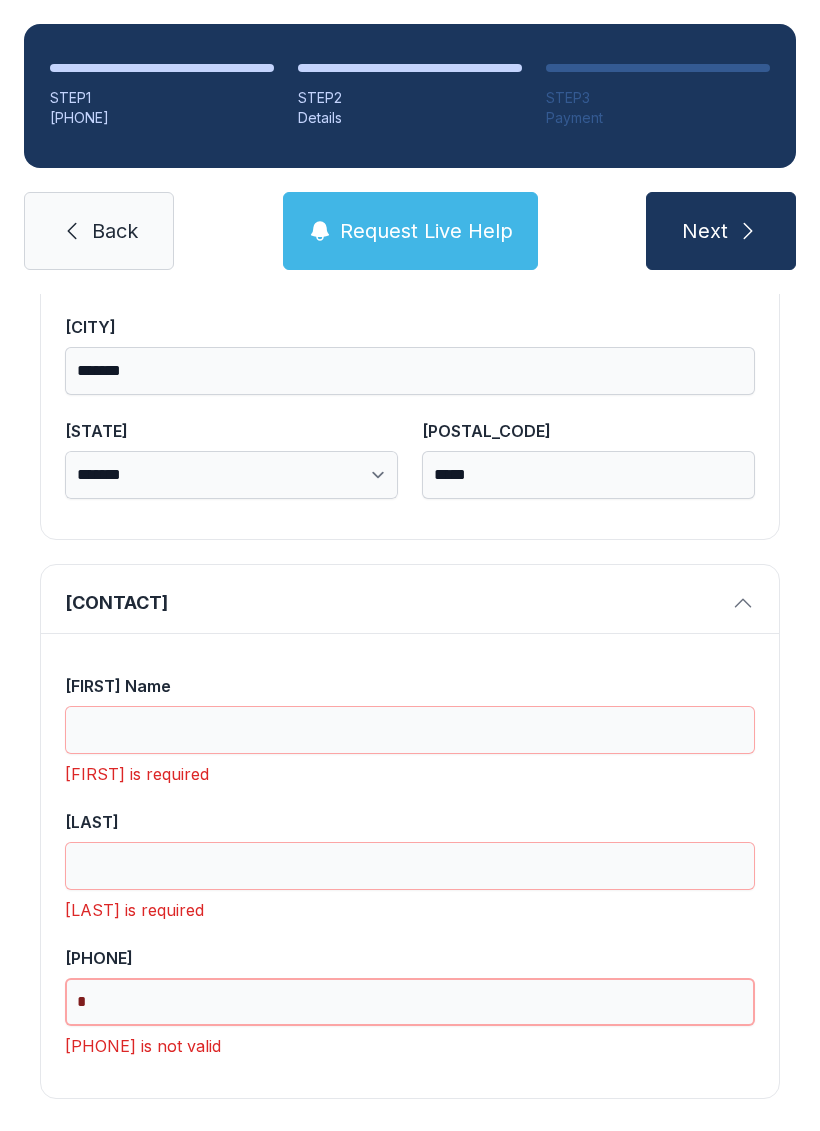 scroll, scrollTop: 1365, scrollLeft: 0, axis: vertical 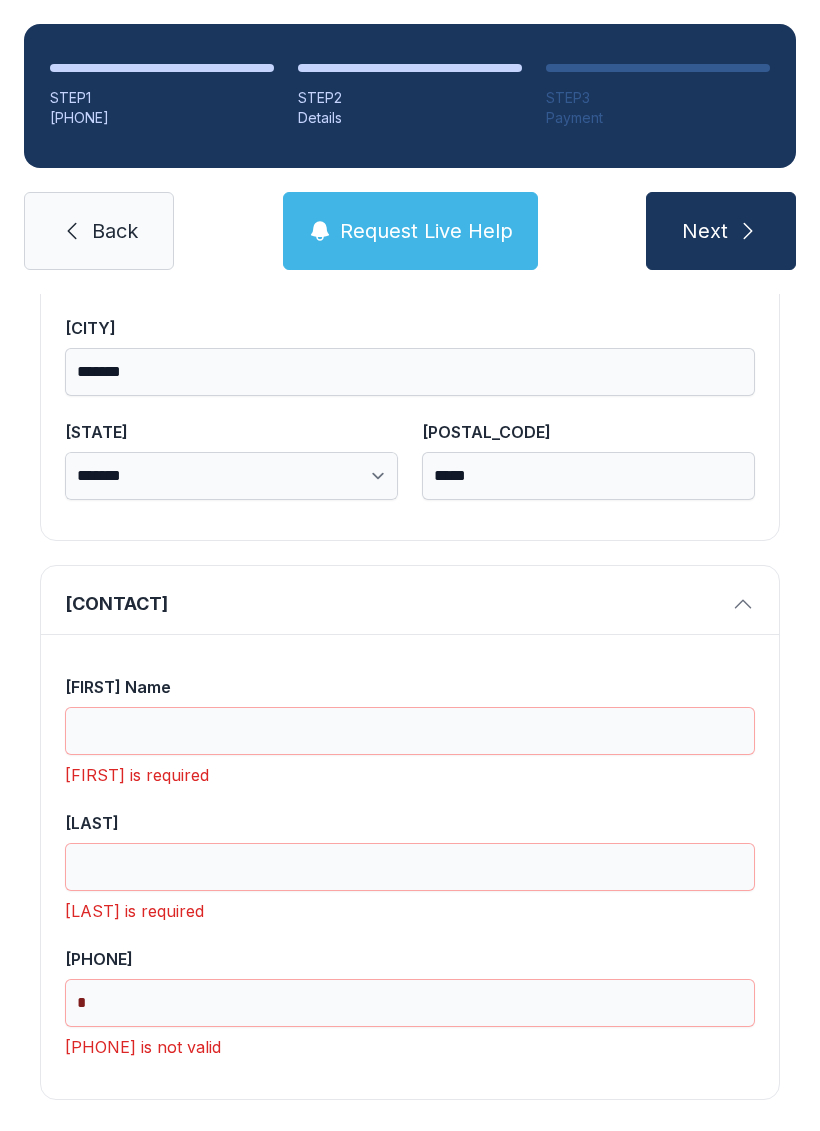 click on "[FIRST] Name" at bounding box center [410, 731] 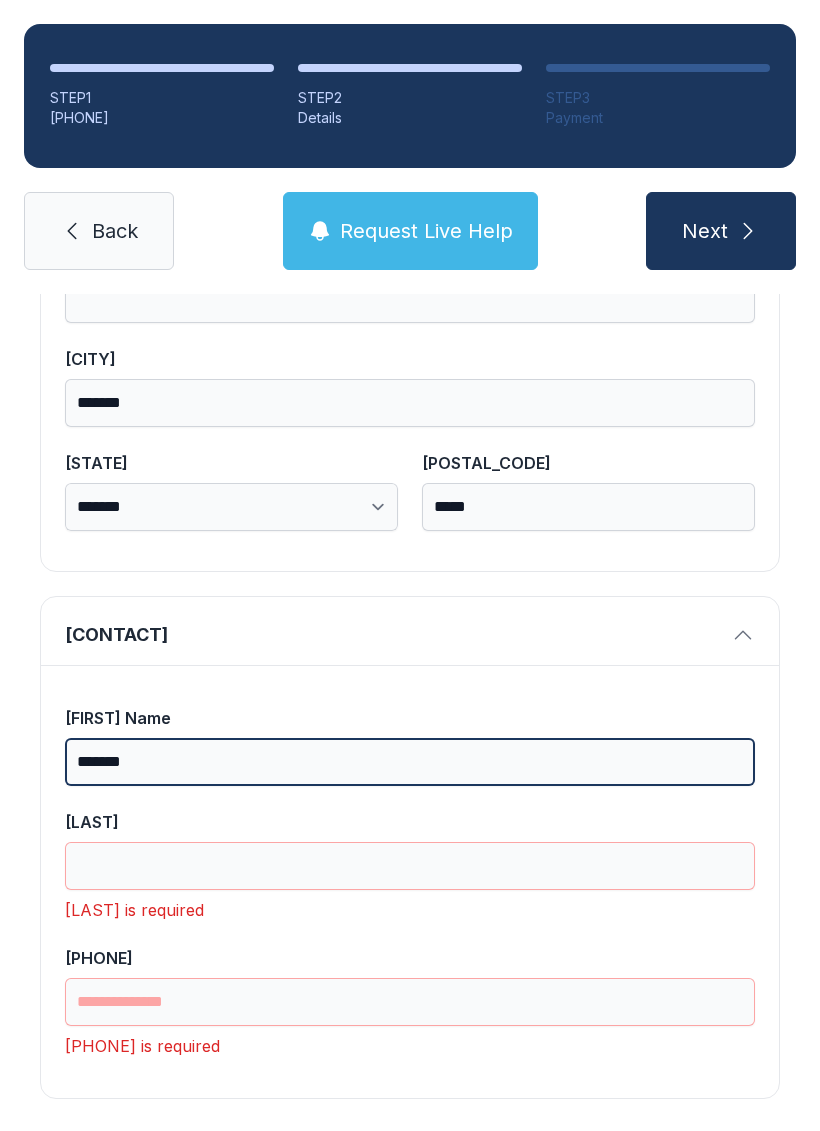 scroll, scrollTop: 1333, scrollLeft: 0, axis: vertical 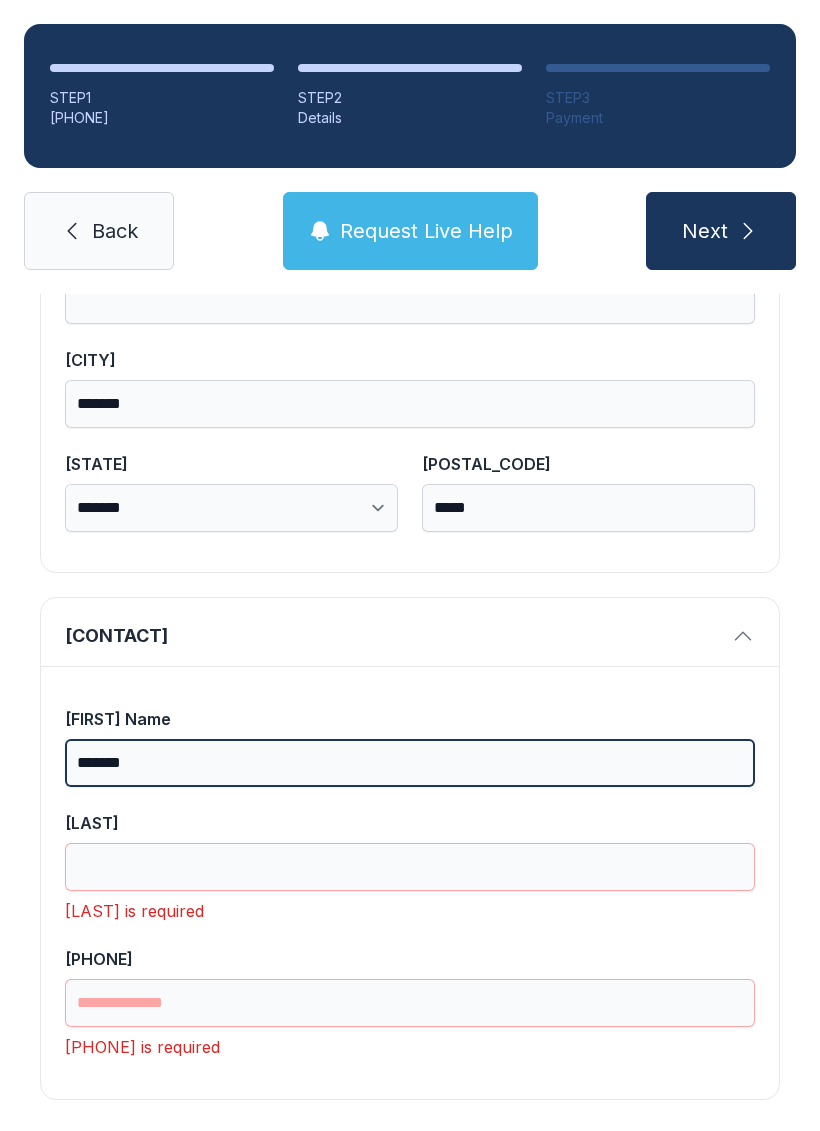 type on "*******" 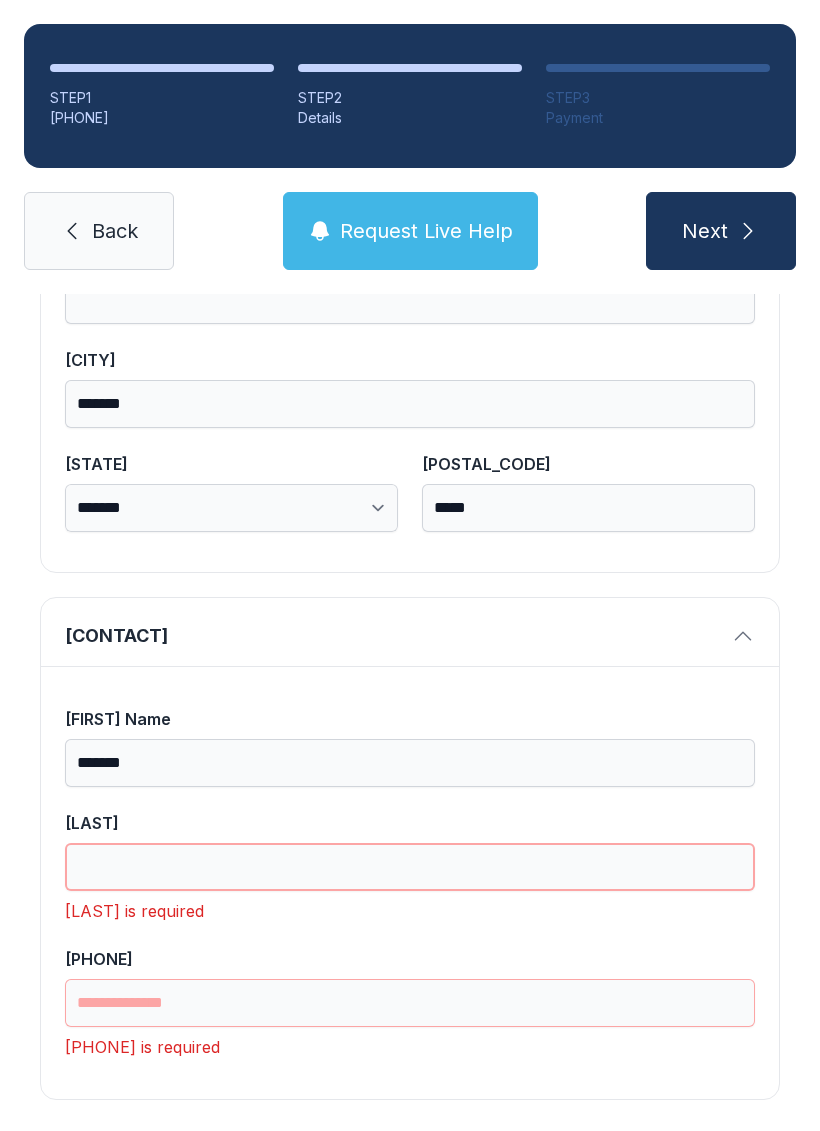 click on "[LAST]" at bounding box center (410, 867) 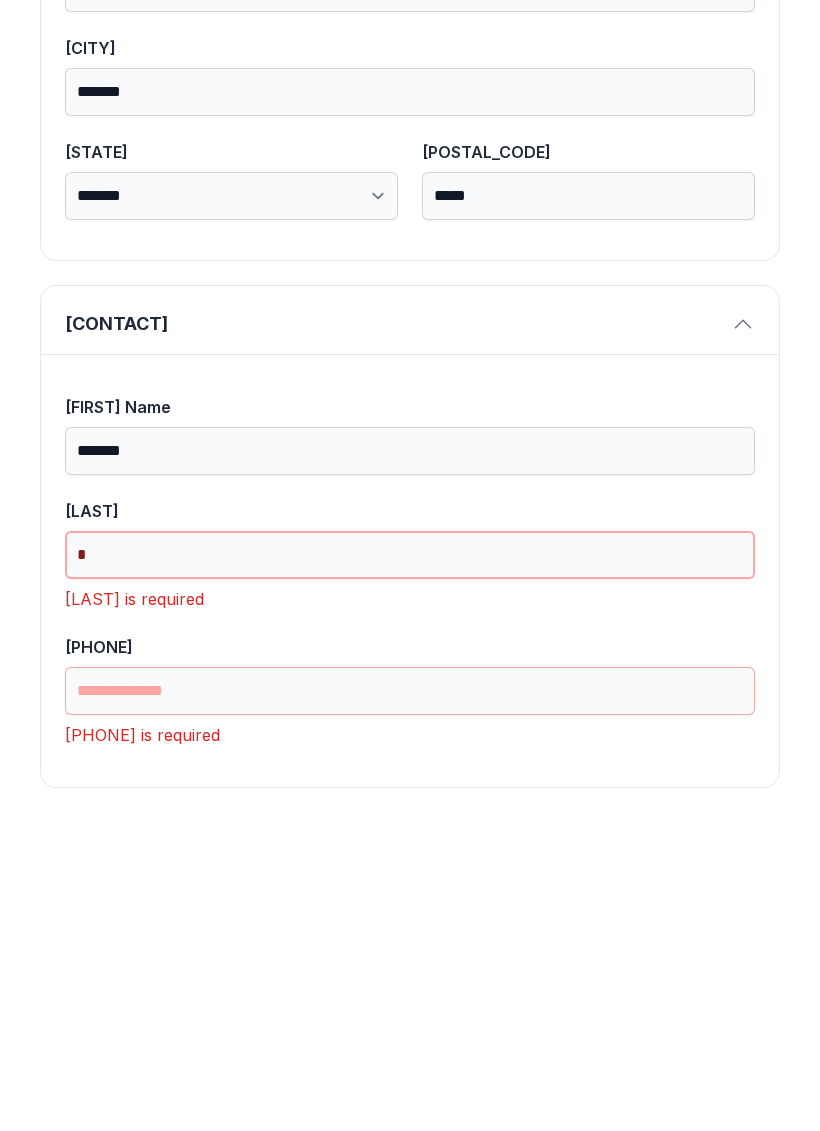 scroll, scrollTop: 1301, scrollLeft: 0, axis: vertical 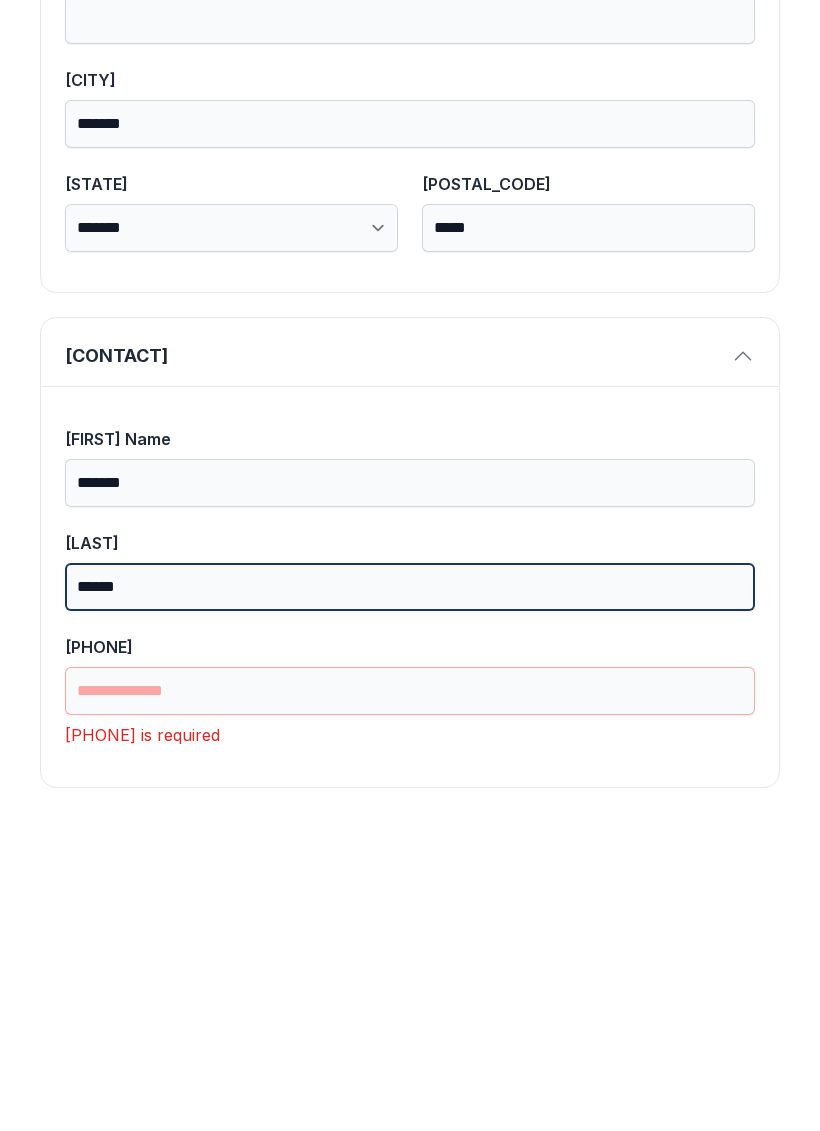 type on "******" 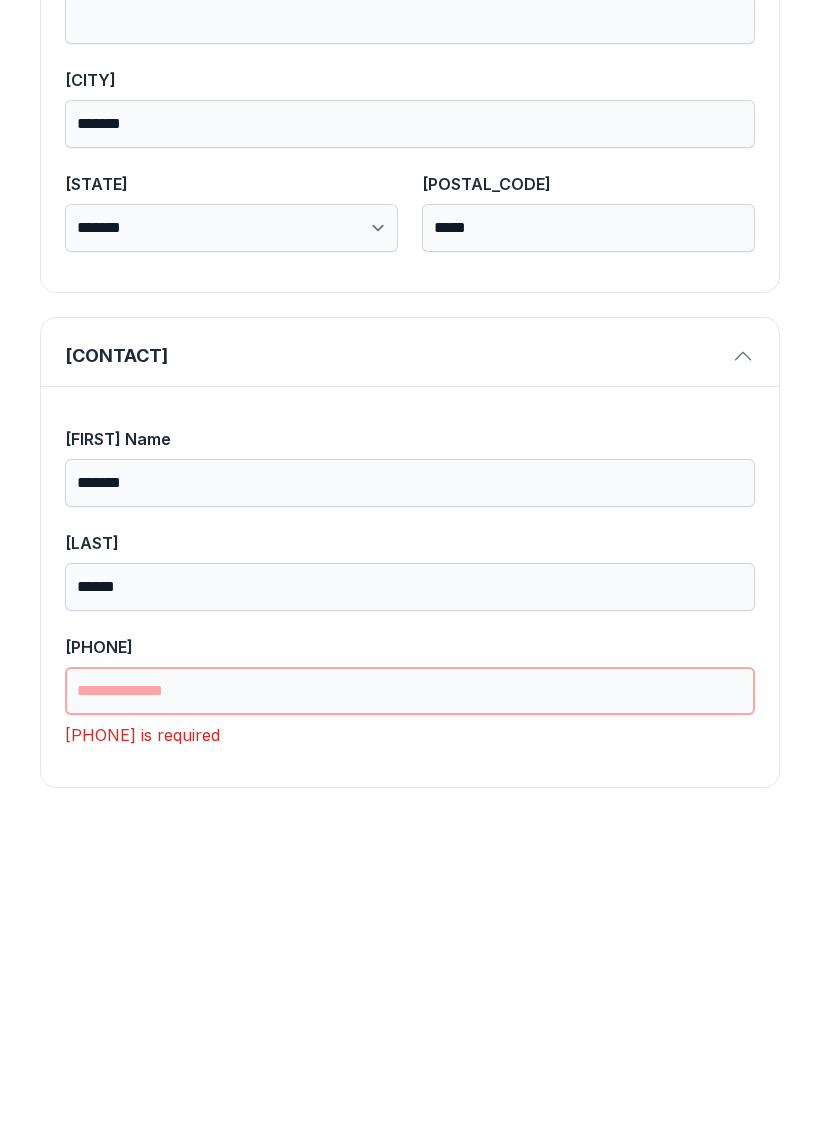 click on "[PHONE]" at bounding box center [410, 1003] 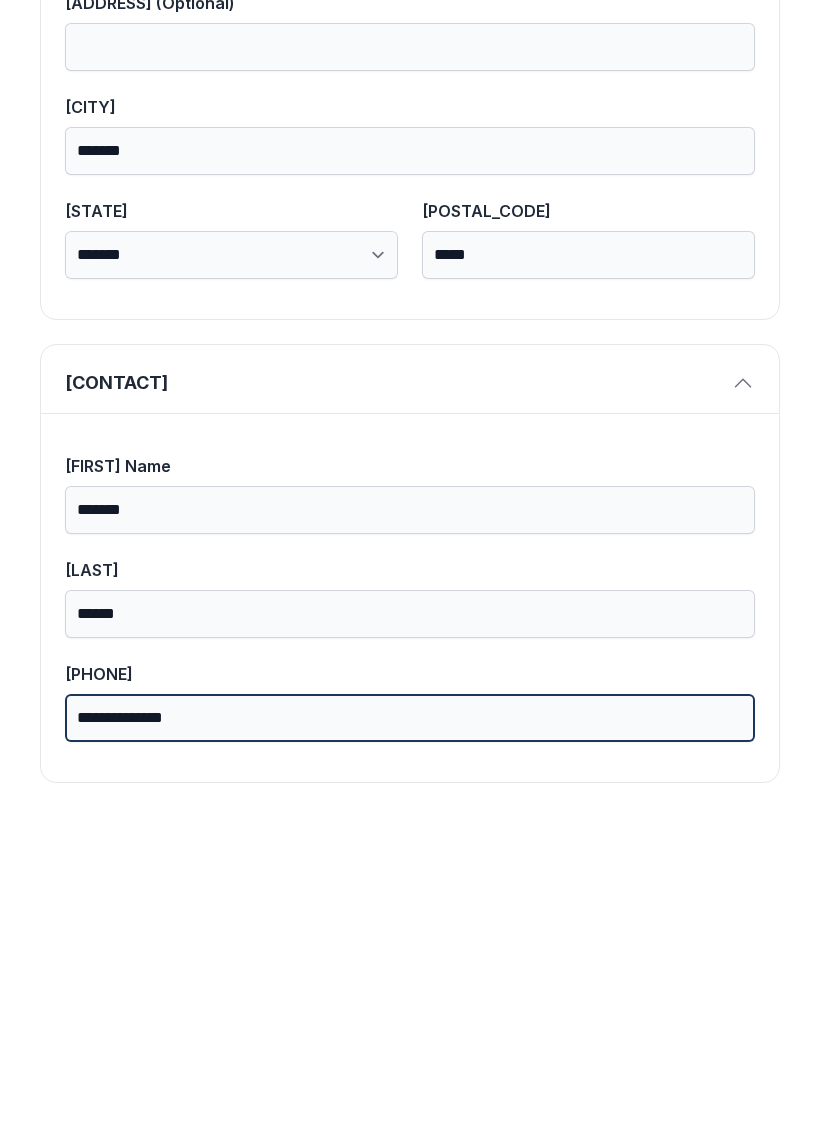 scroll, scrollTop: 1269, scrollLeft: 0, axis: vertical 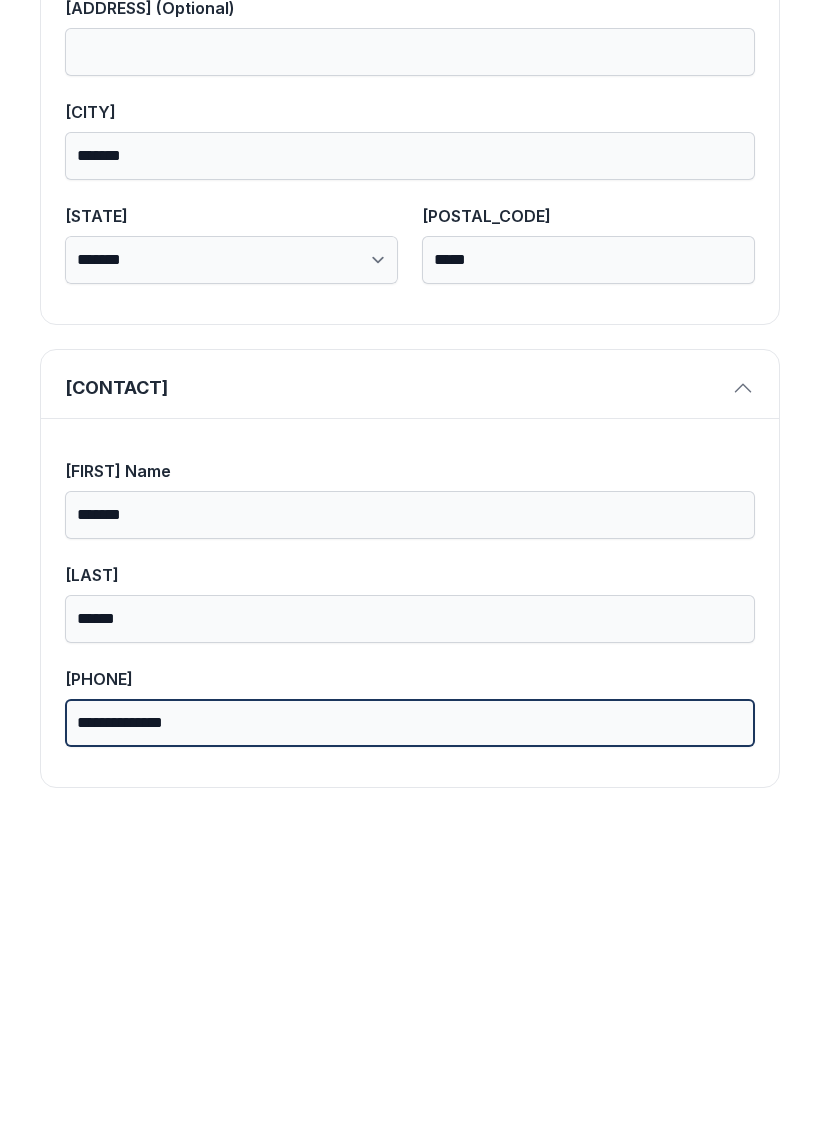 type on "**********" 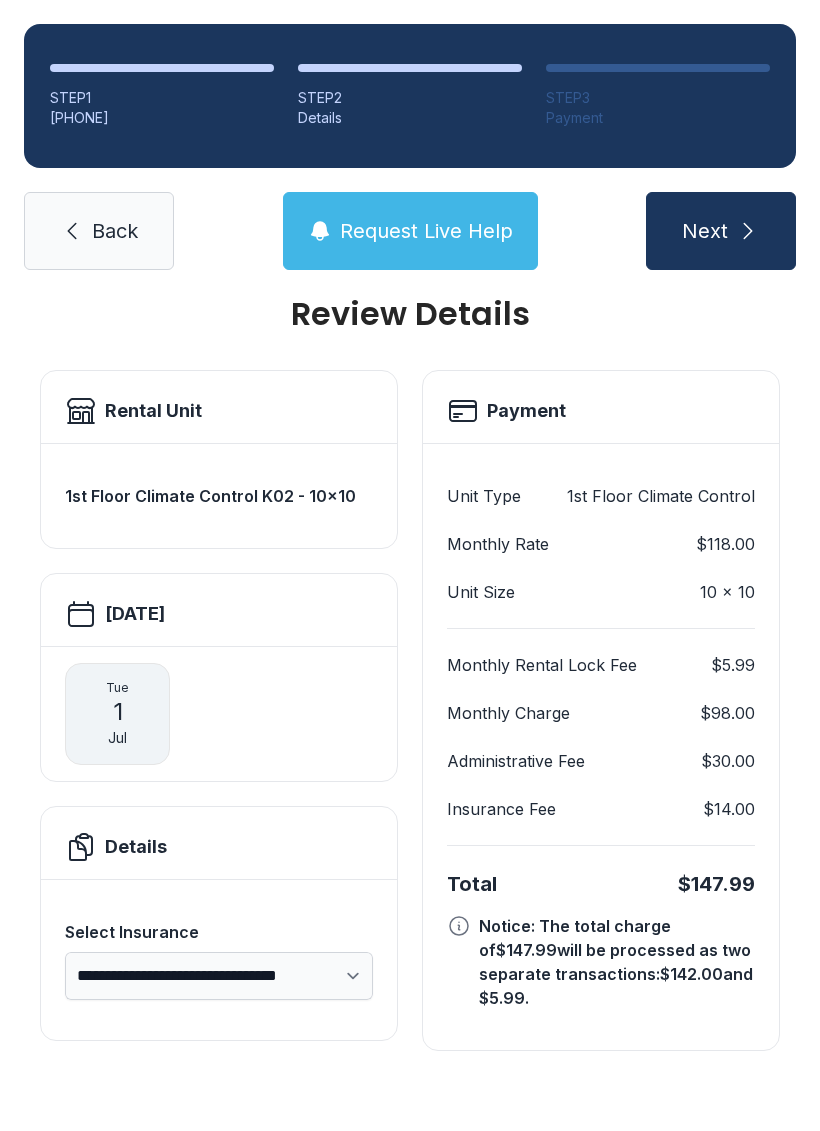 scroll, scrollTop: 0, scrollLeft: 0, axis: both 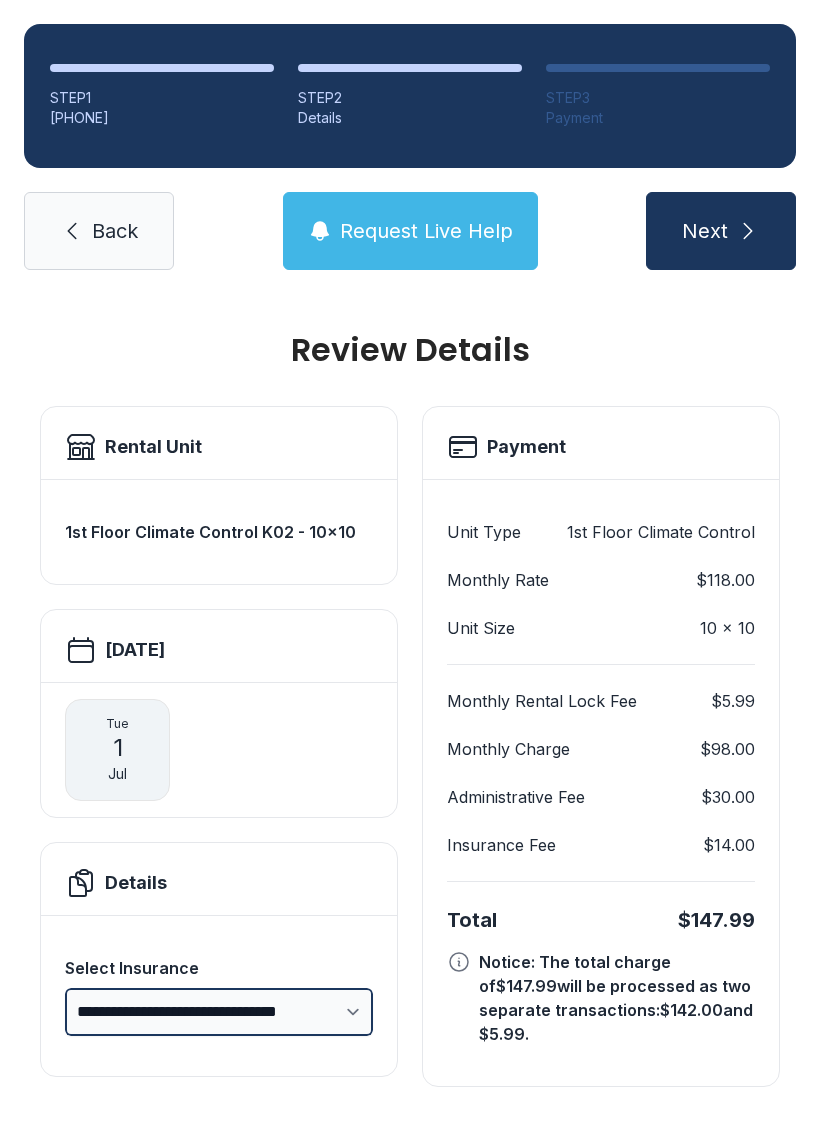 click on "**********" at bounding box center (219, 1012) 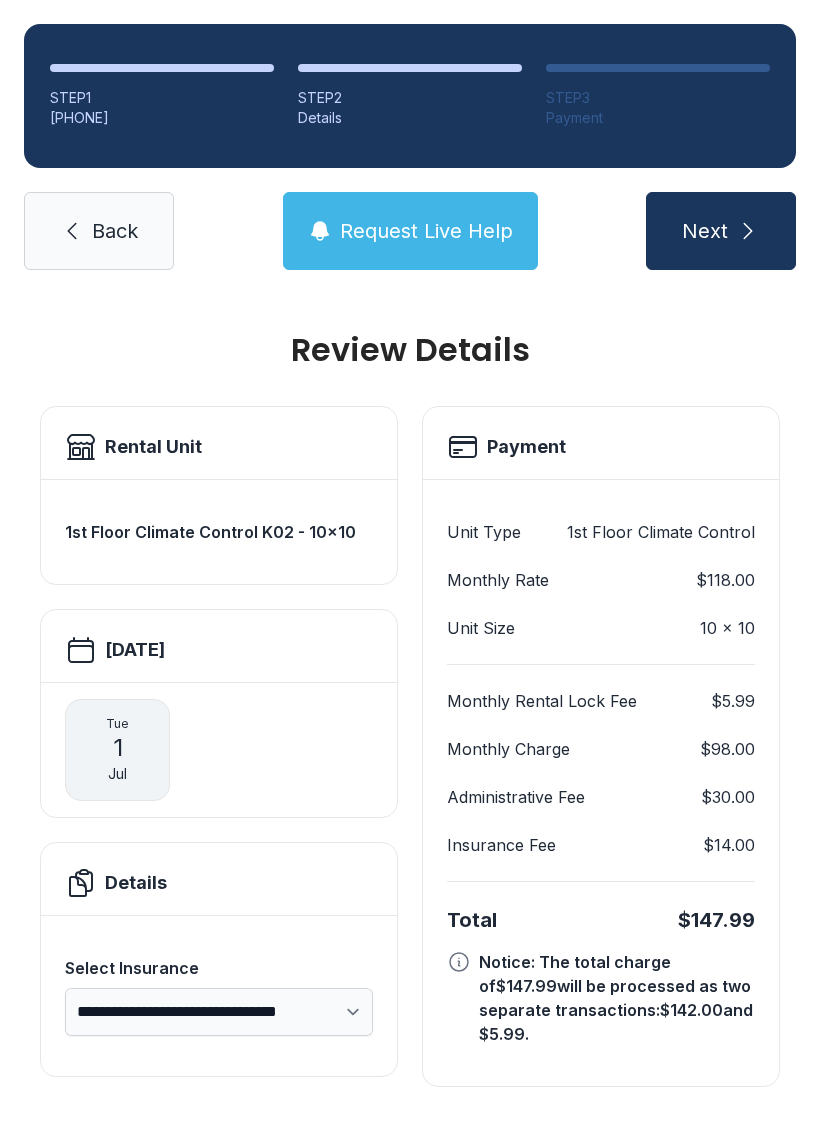 click on "Back" at bounding box center (99, 231) 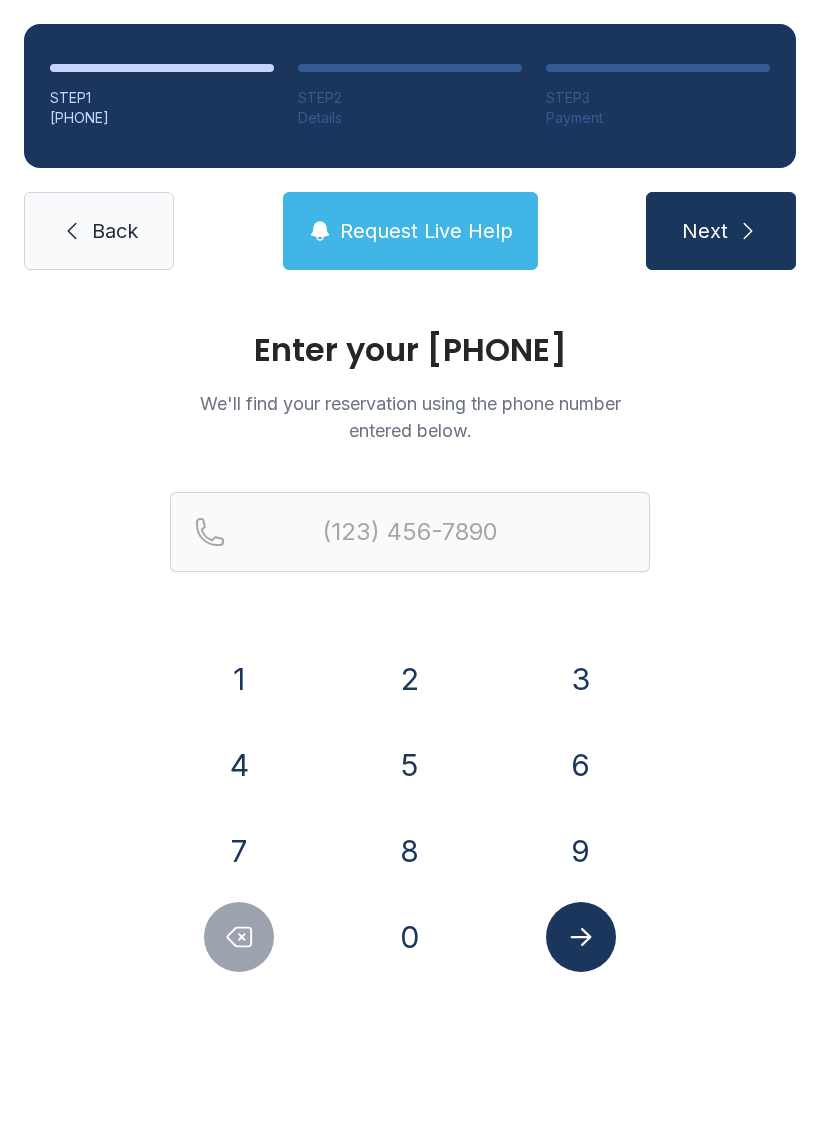 scroll, scrollTop: 0, scrollLeft: 0, axis: both 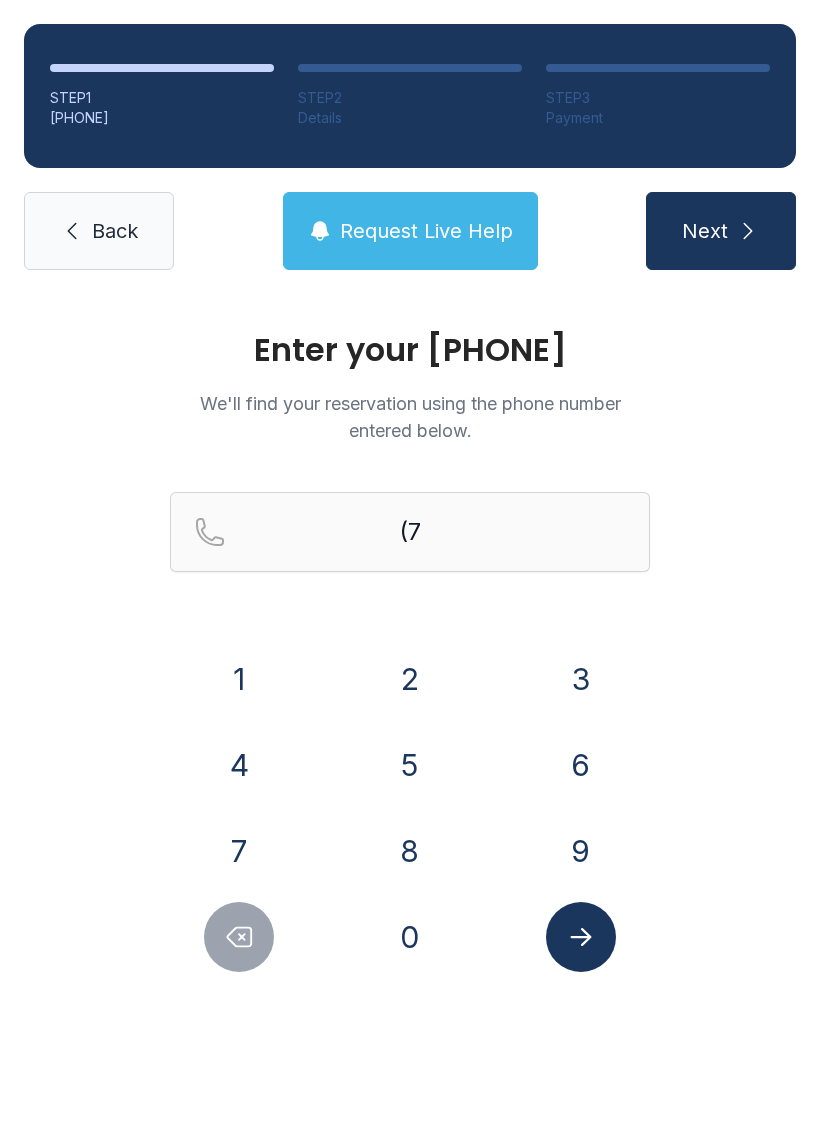 click on "0" at bounding box center [239, 679] 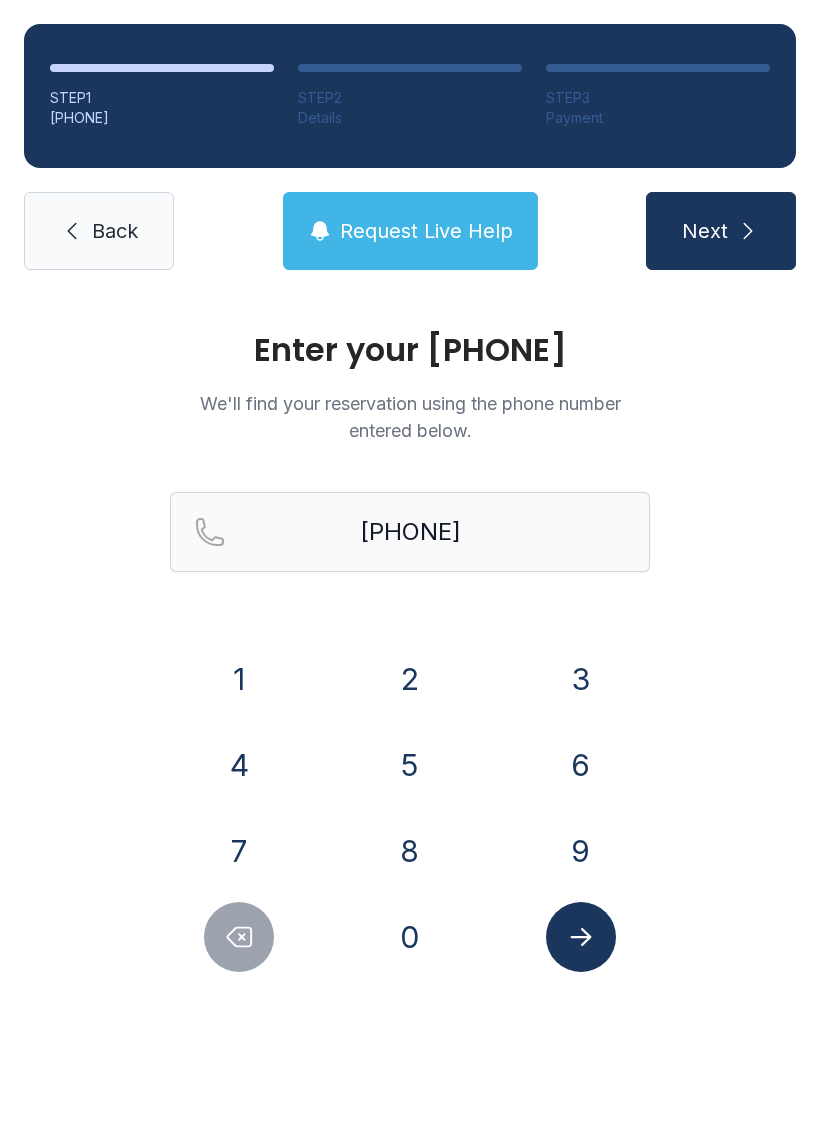 click on "6" at bounding box center [239, 679] 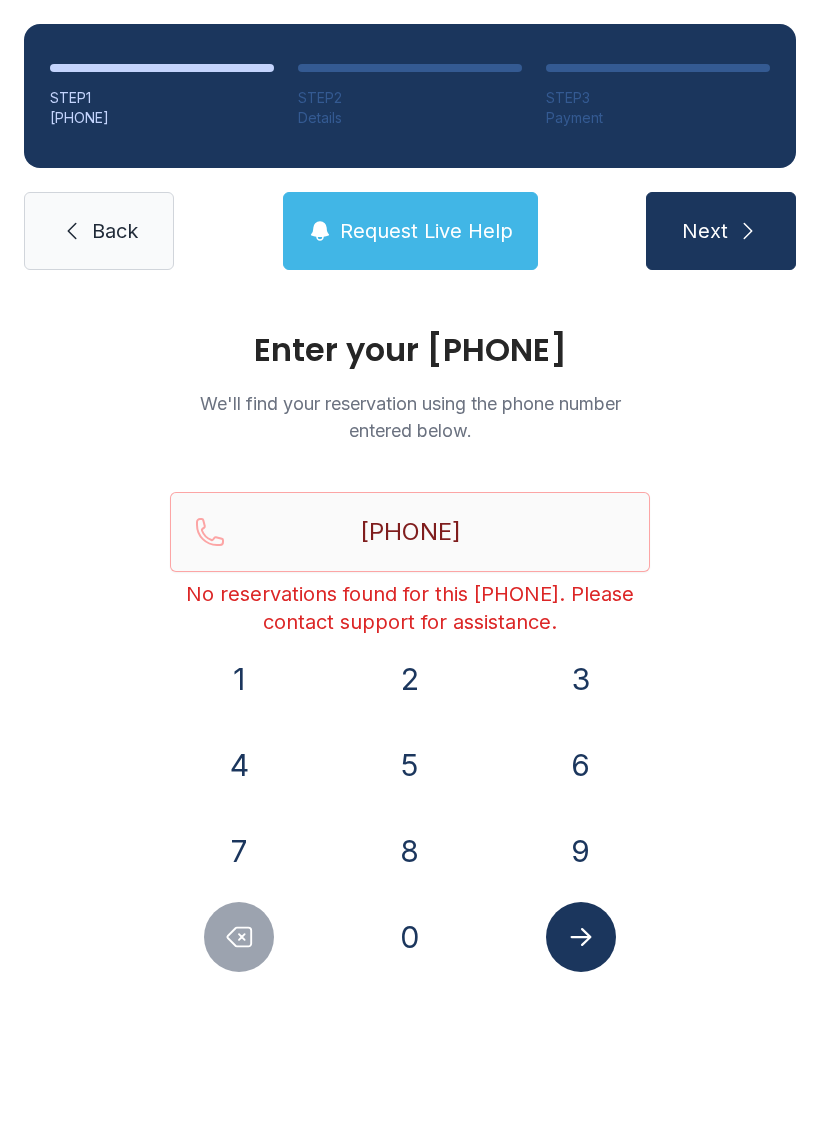 click on "Next" at bounding box center [721, 231] 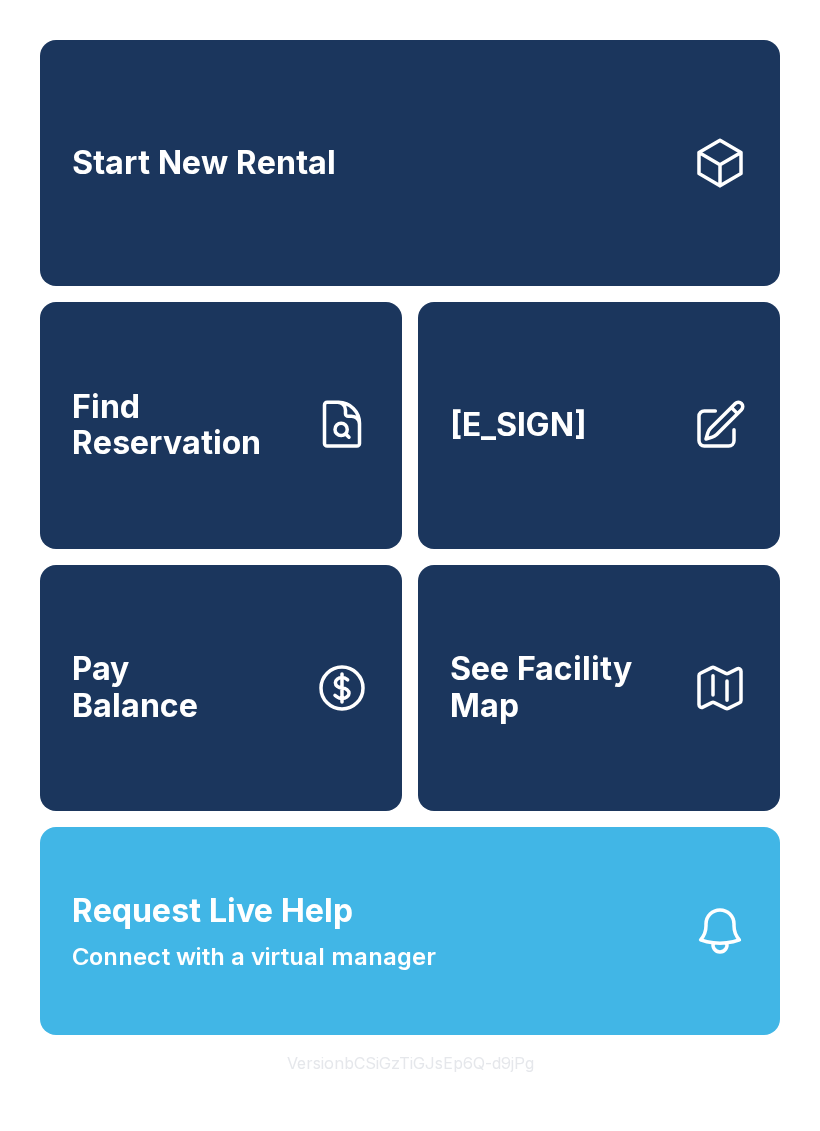 click on "[E_SIGN]" at bounding box center [518, 425] 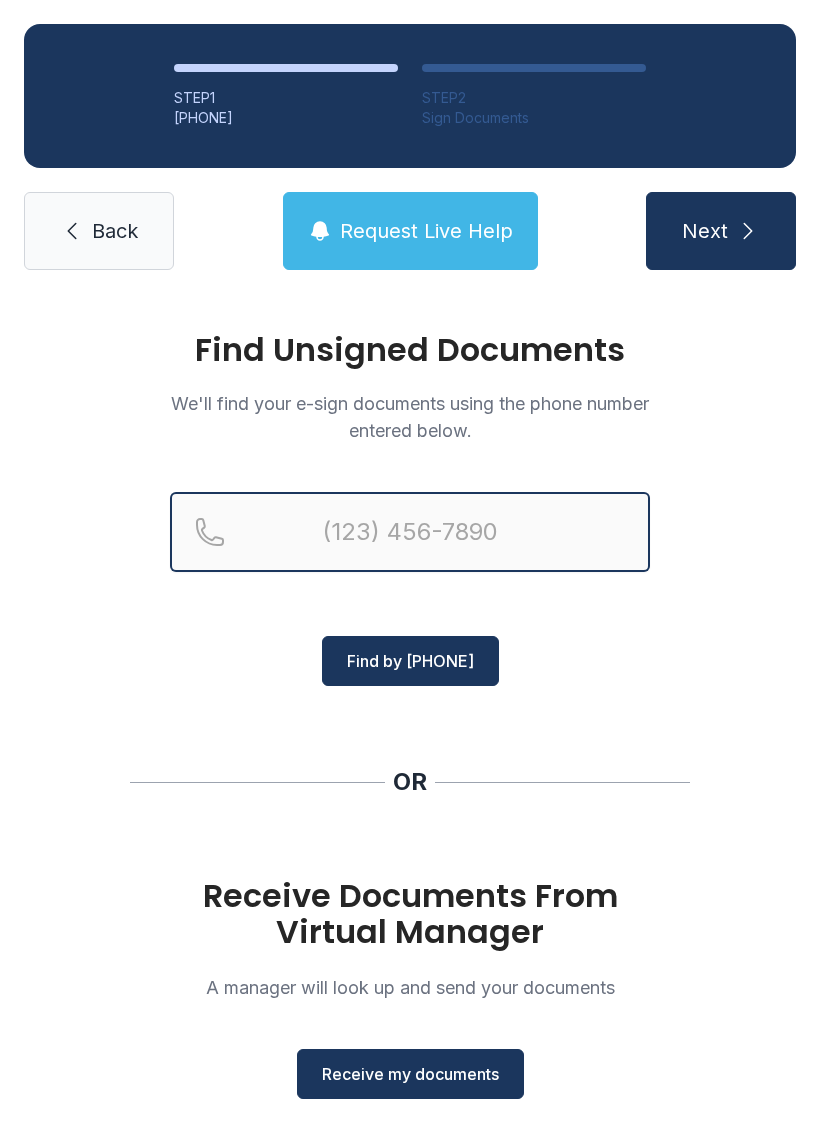 click at bounding box center [410, 532] 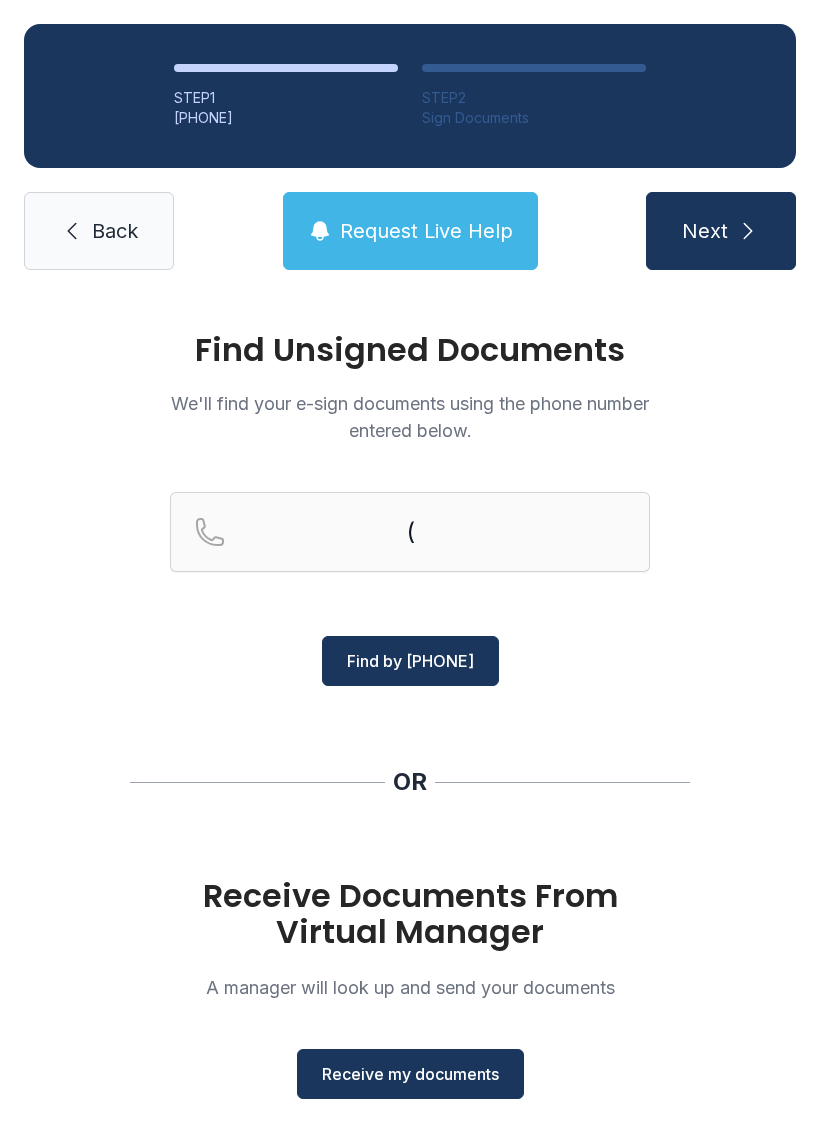 click on "( Find by [PHONE]" at bounding box center [410, 589] 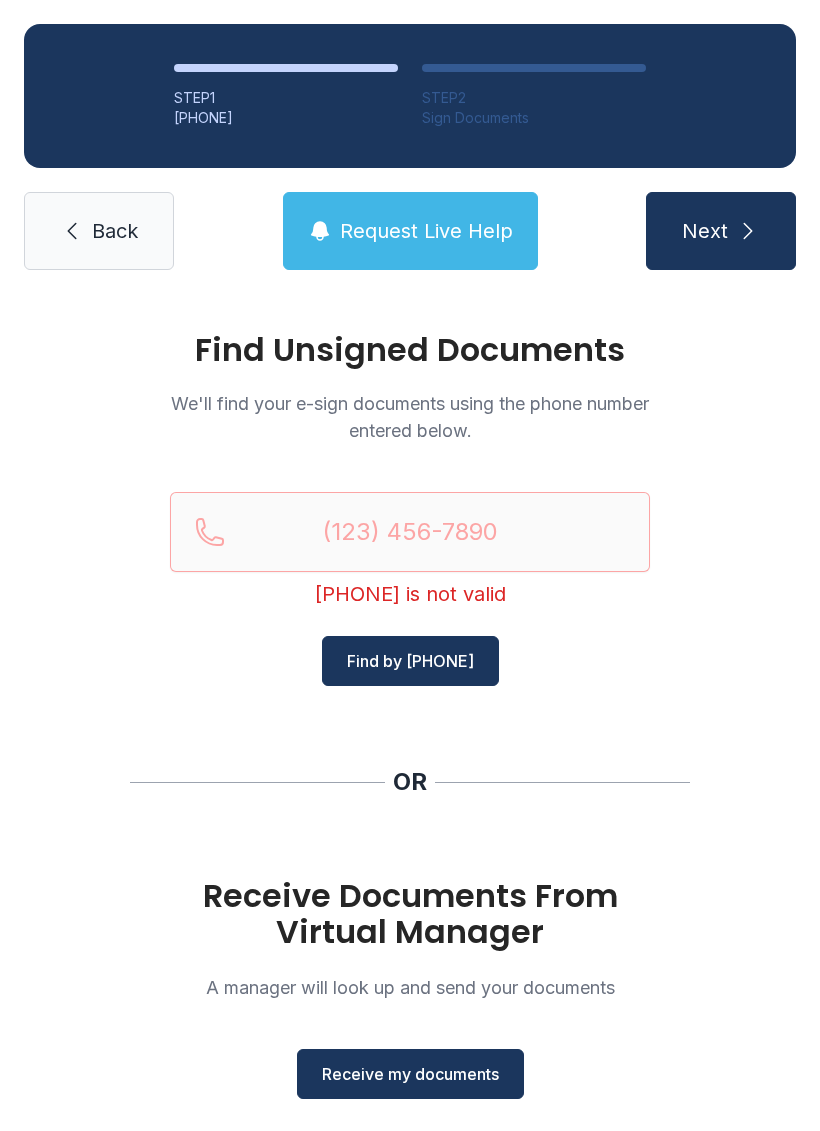 click on "Receive my documents" at bounding box center (410, 1074) 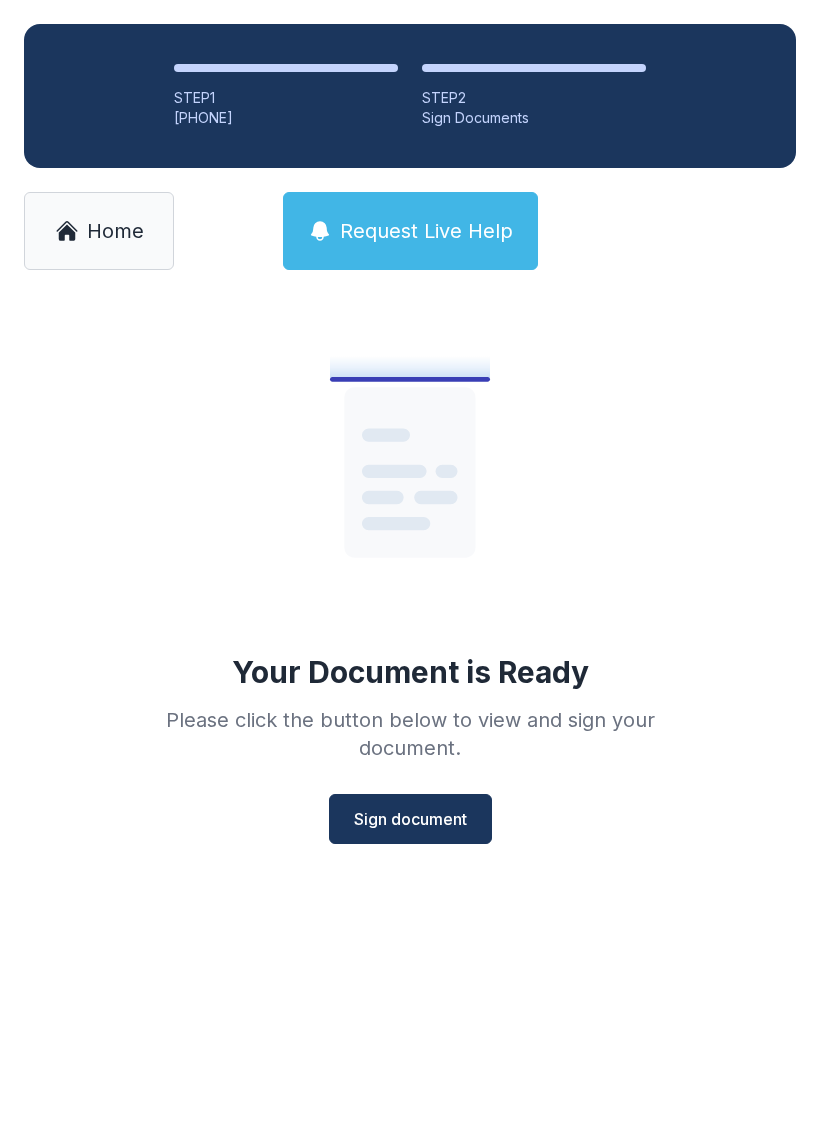 click on "Sign document" at bounding box center [410, 819] 